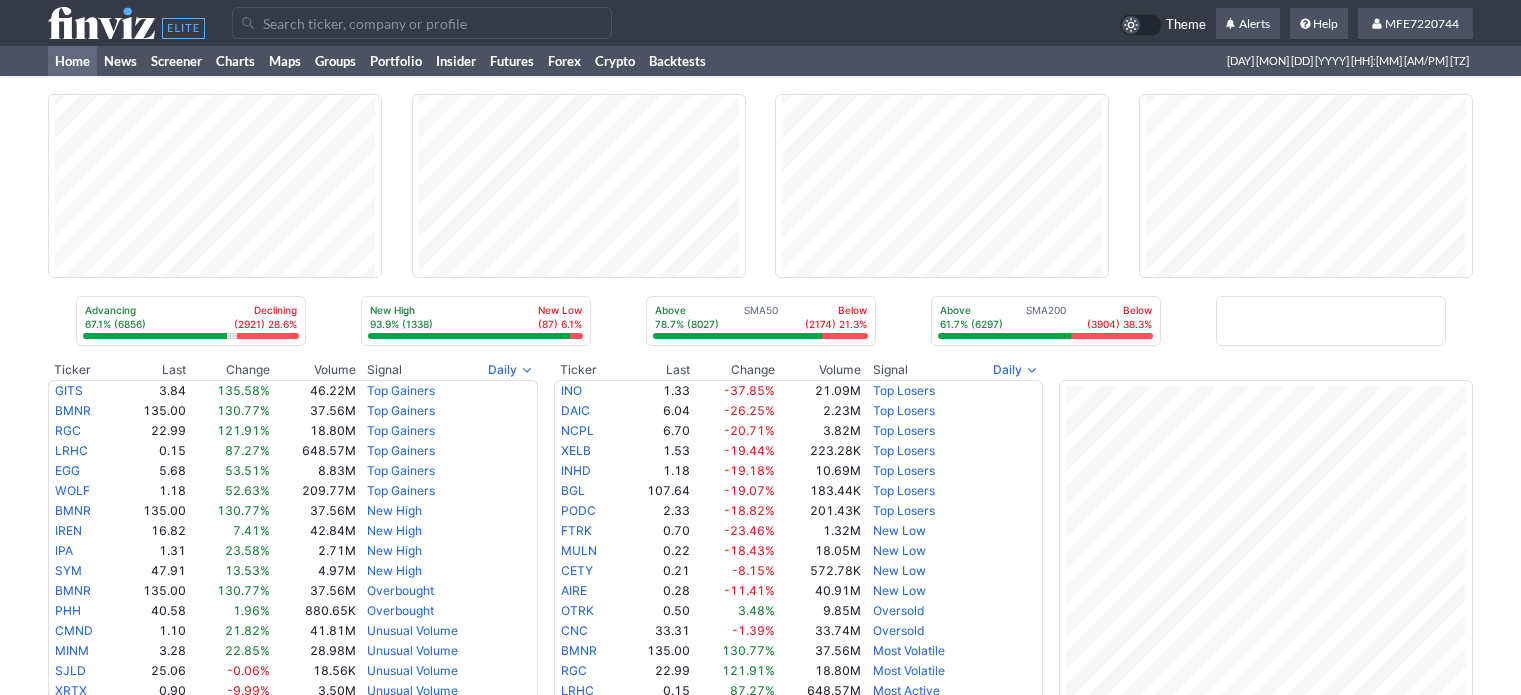 scroll, scrollTop: 0, scrollLeft: 0, axis: both 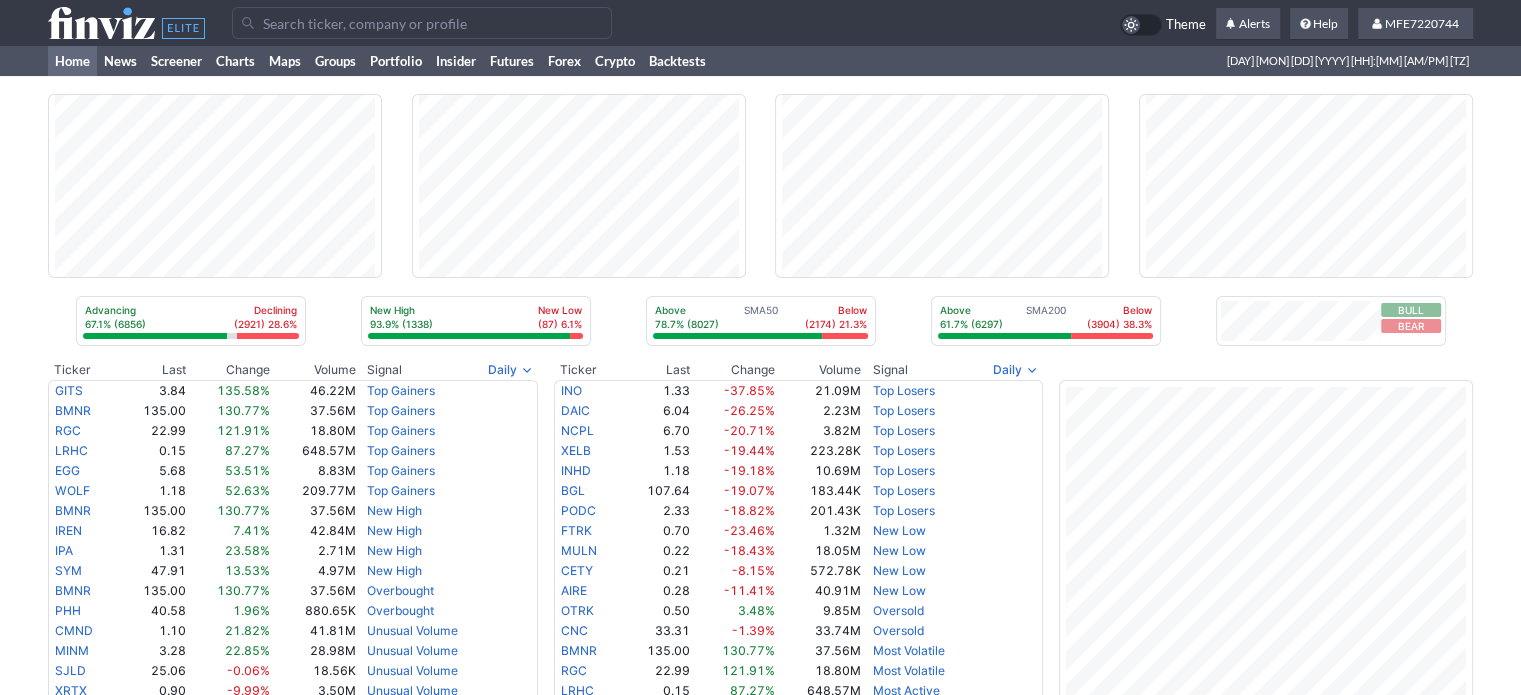 click at bounding box center (422, 23) 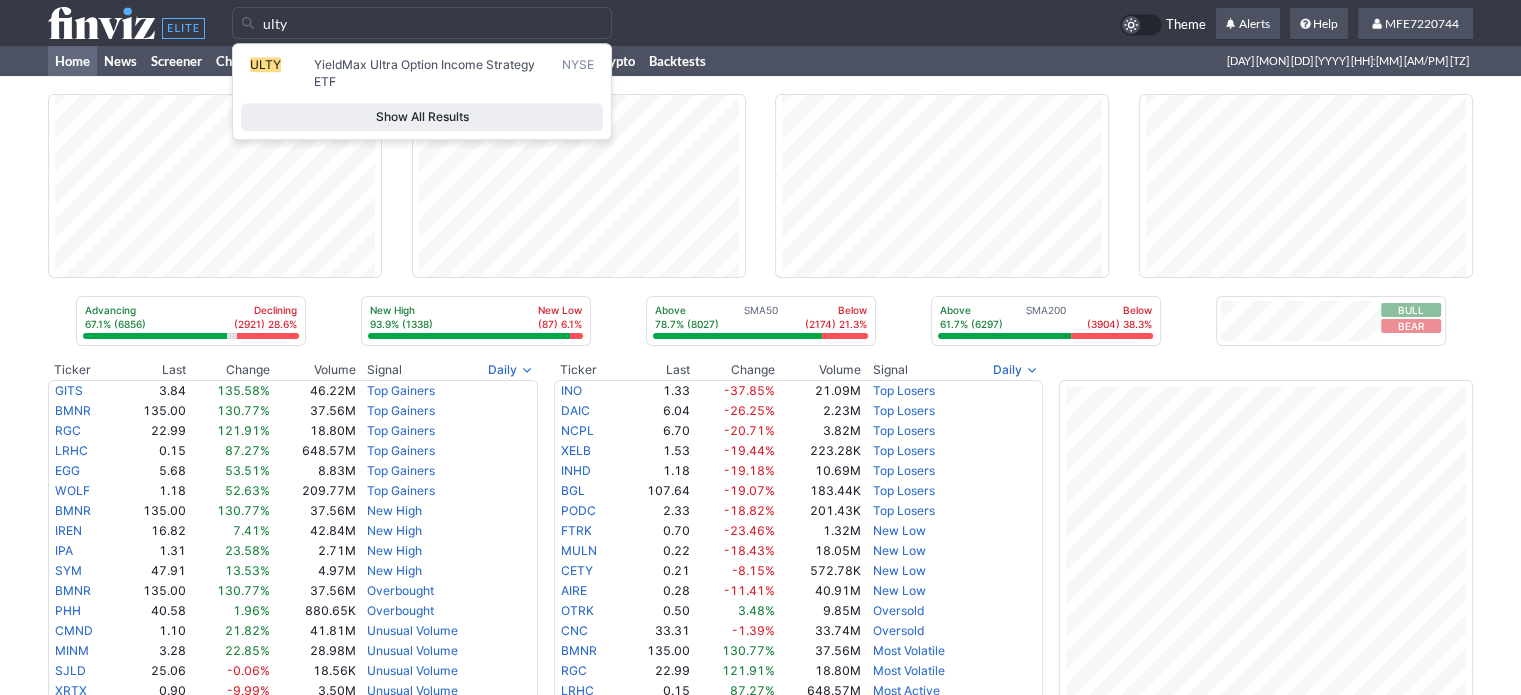 type on "ulty" 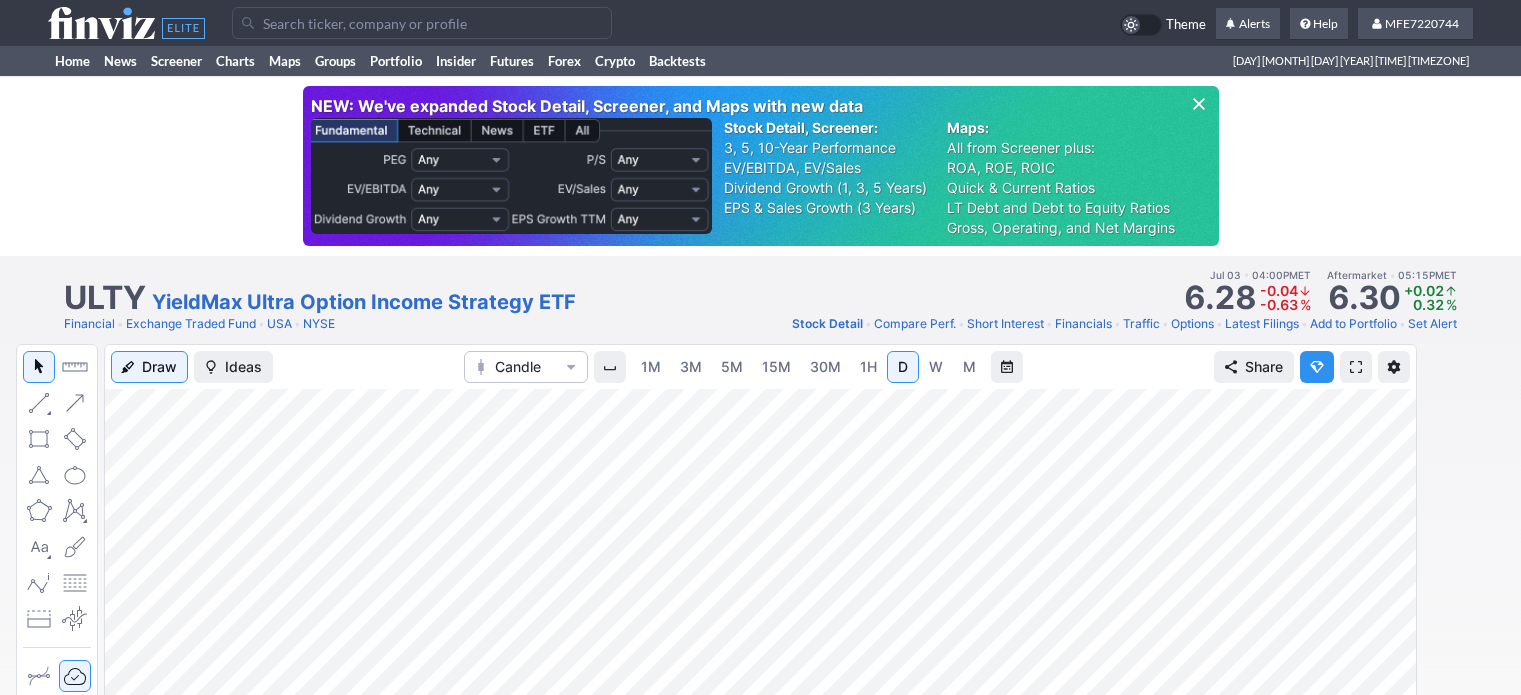 scroll, scrollTop: 200, scrollLeft: 0, axis: vertical 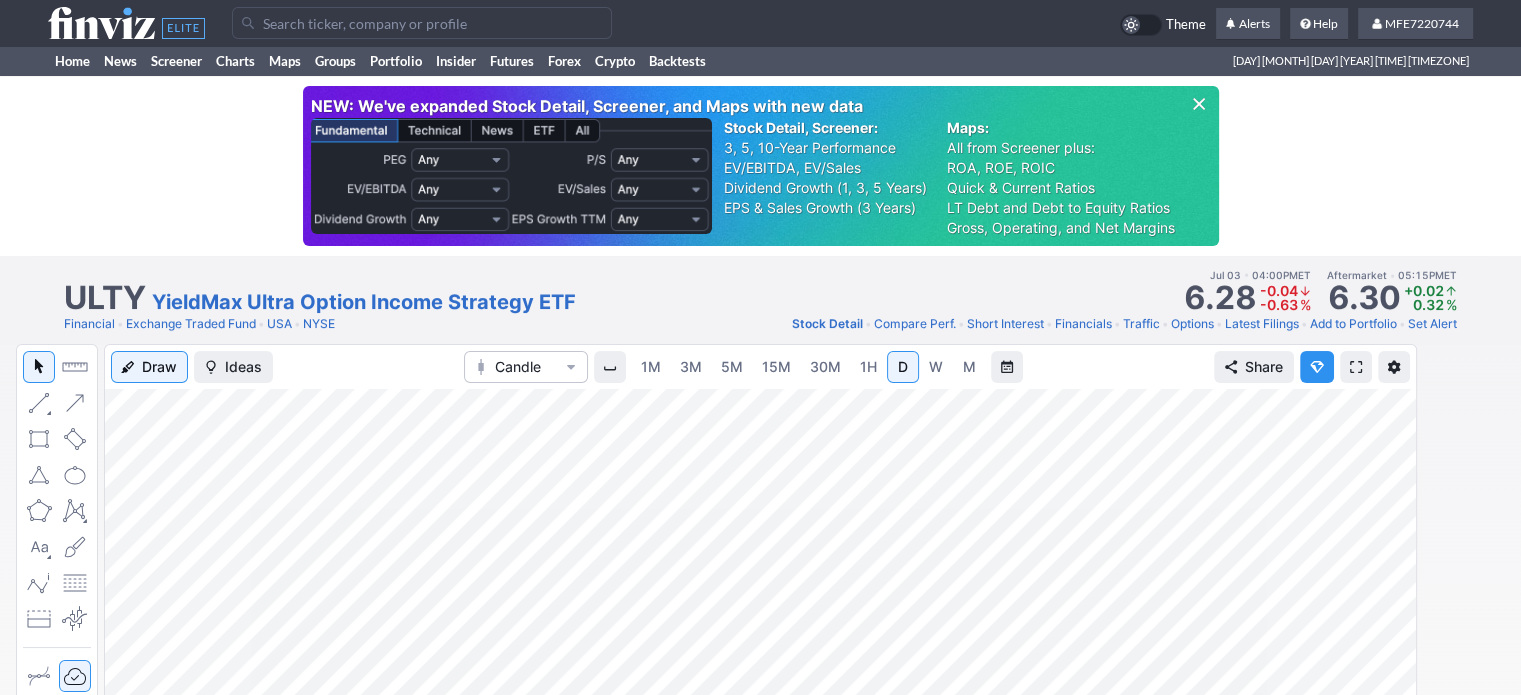 click on "1H" at bounding box center [868, 366] 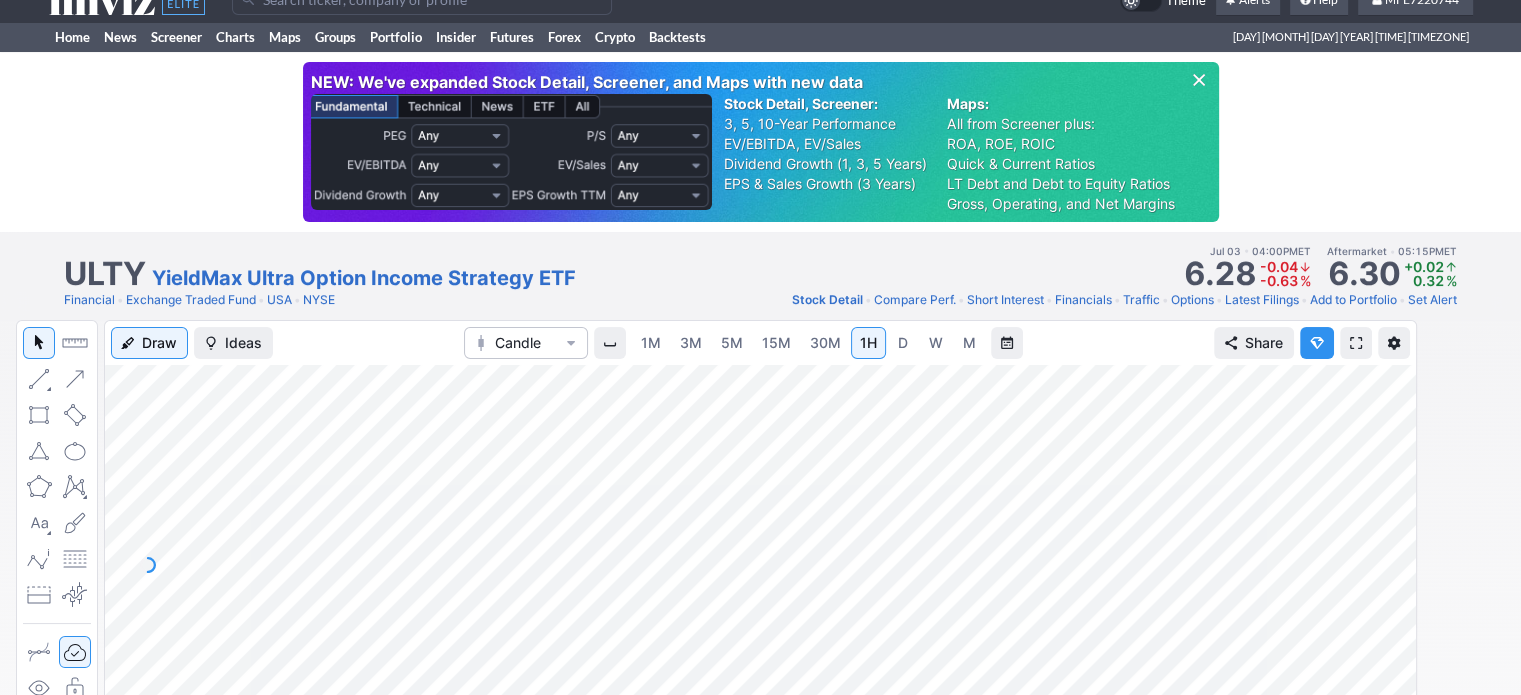 scroll, scrollTop: 100, scrollLeft: 0, axis: vertical 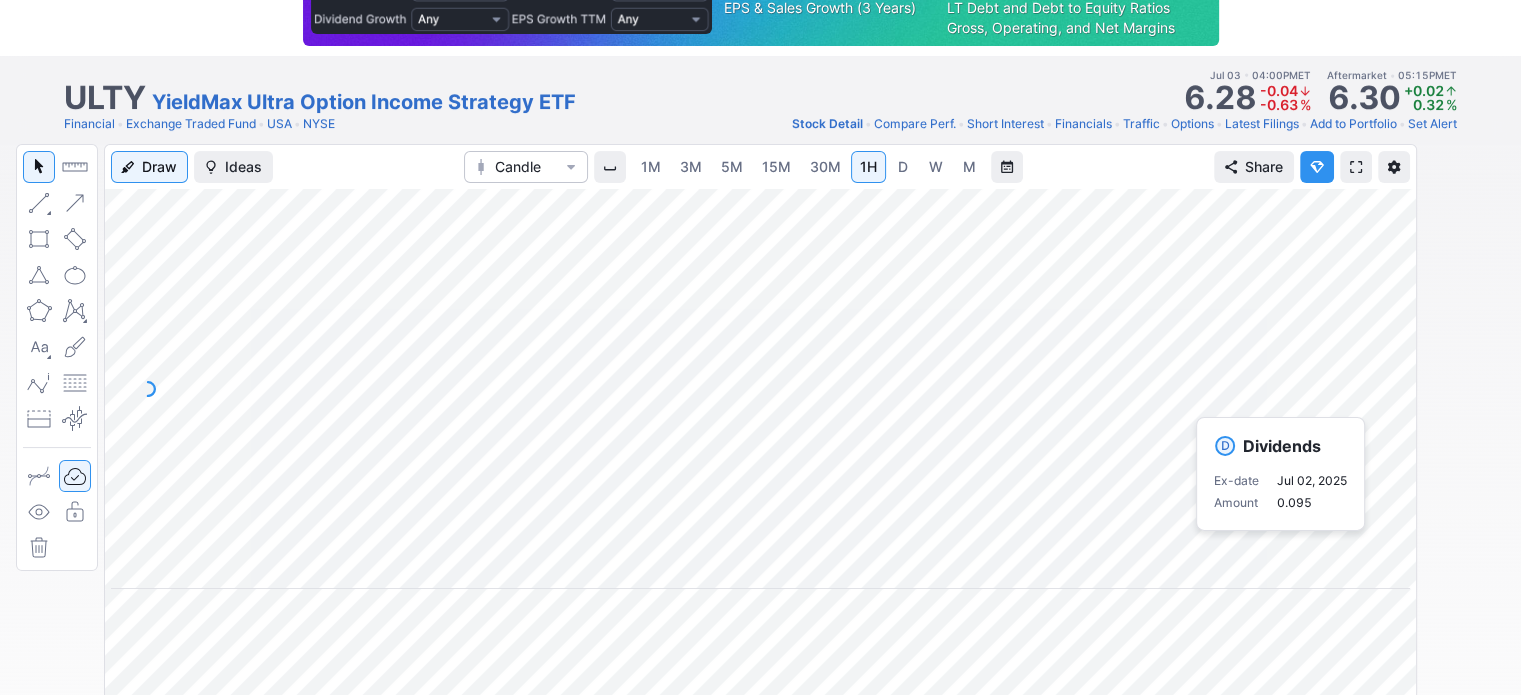 click at bounding box center (1356, 167) 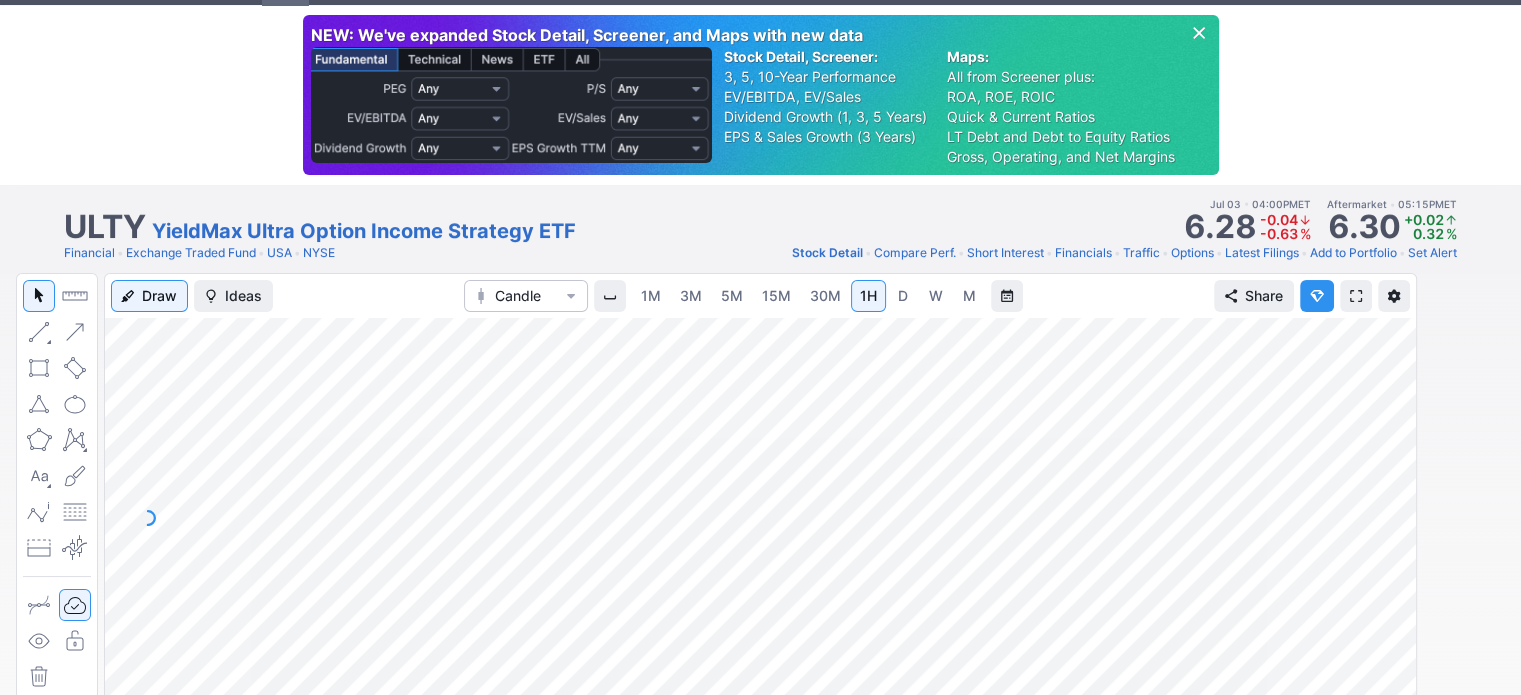 scroll, scrollTop: 0, scrollLeft: 0, axis: both 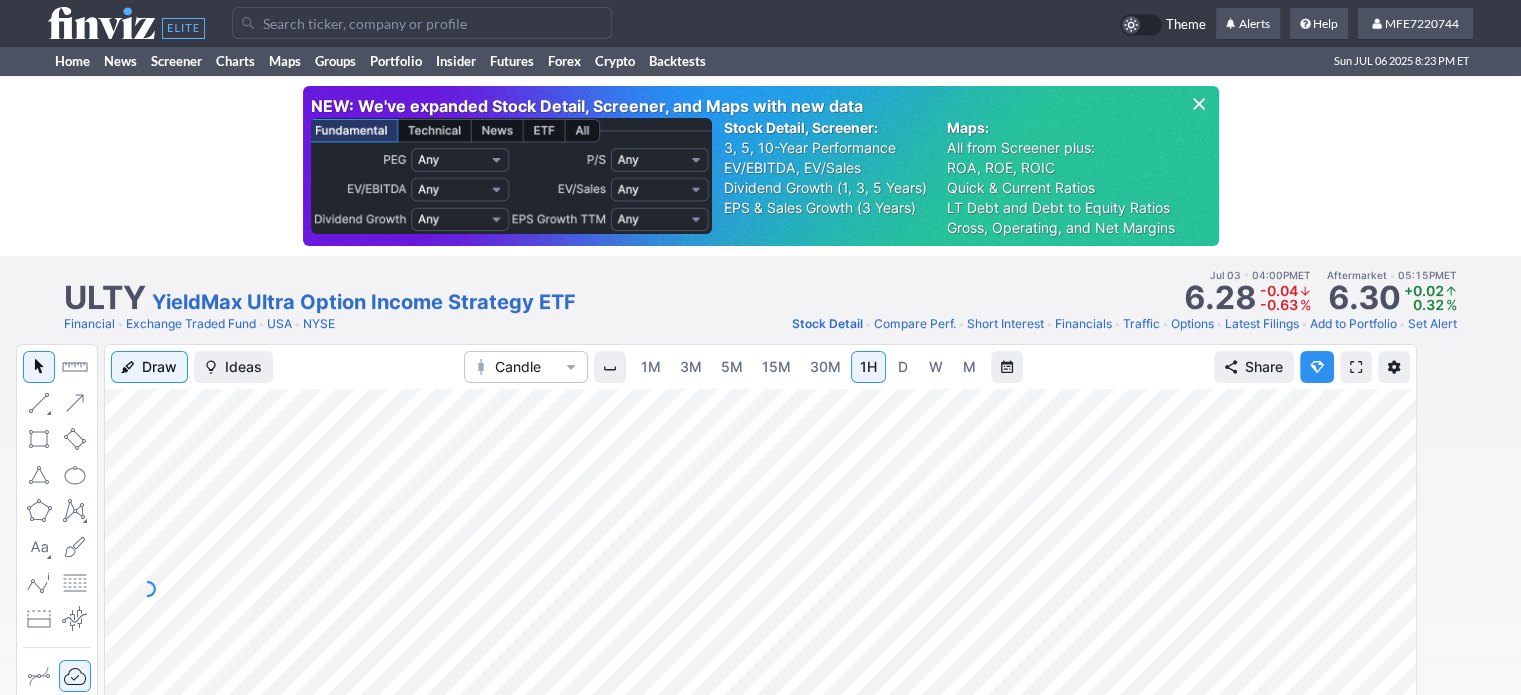 click at bounding box center (422, 23) 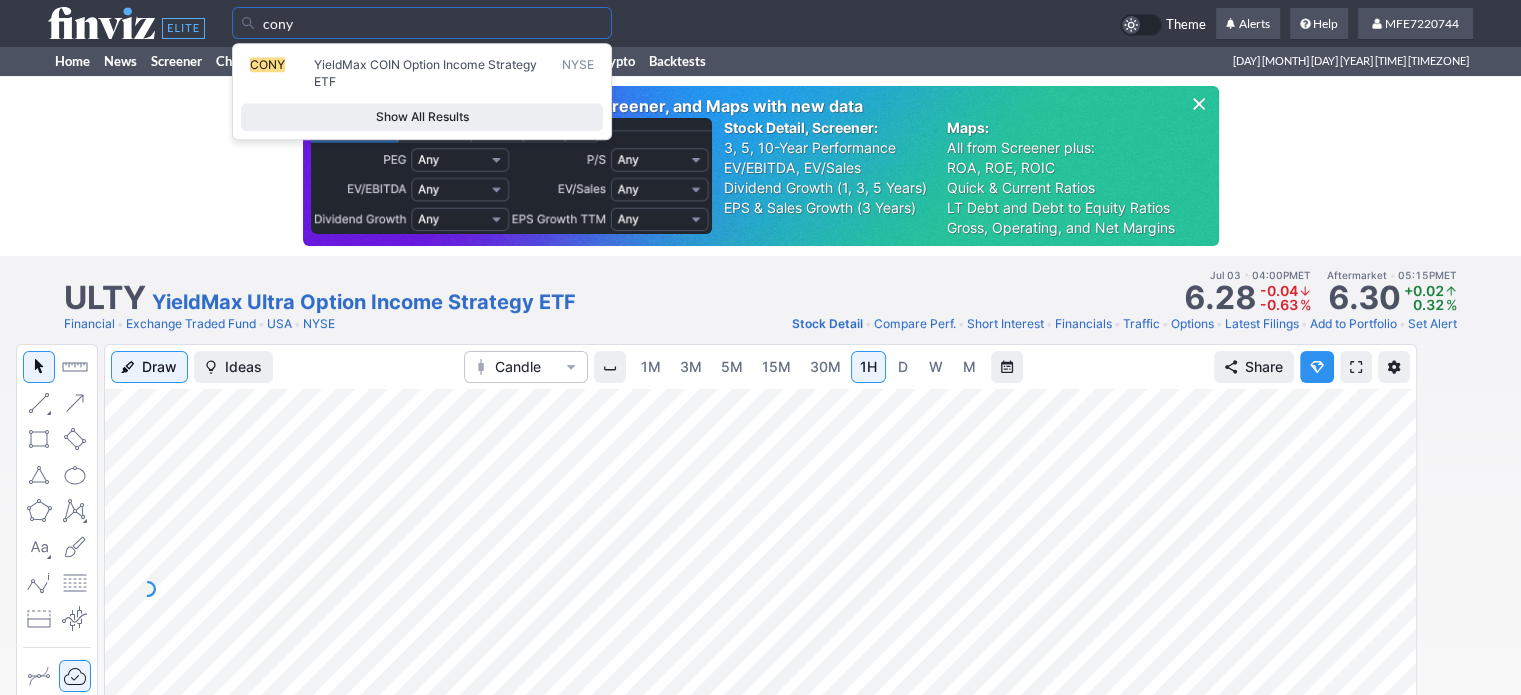 type on "cony" 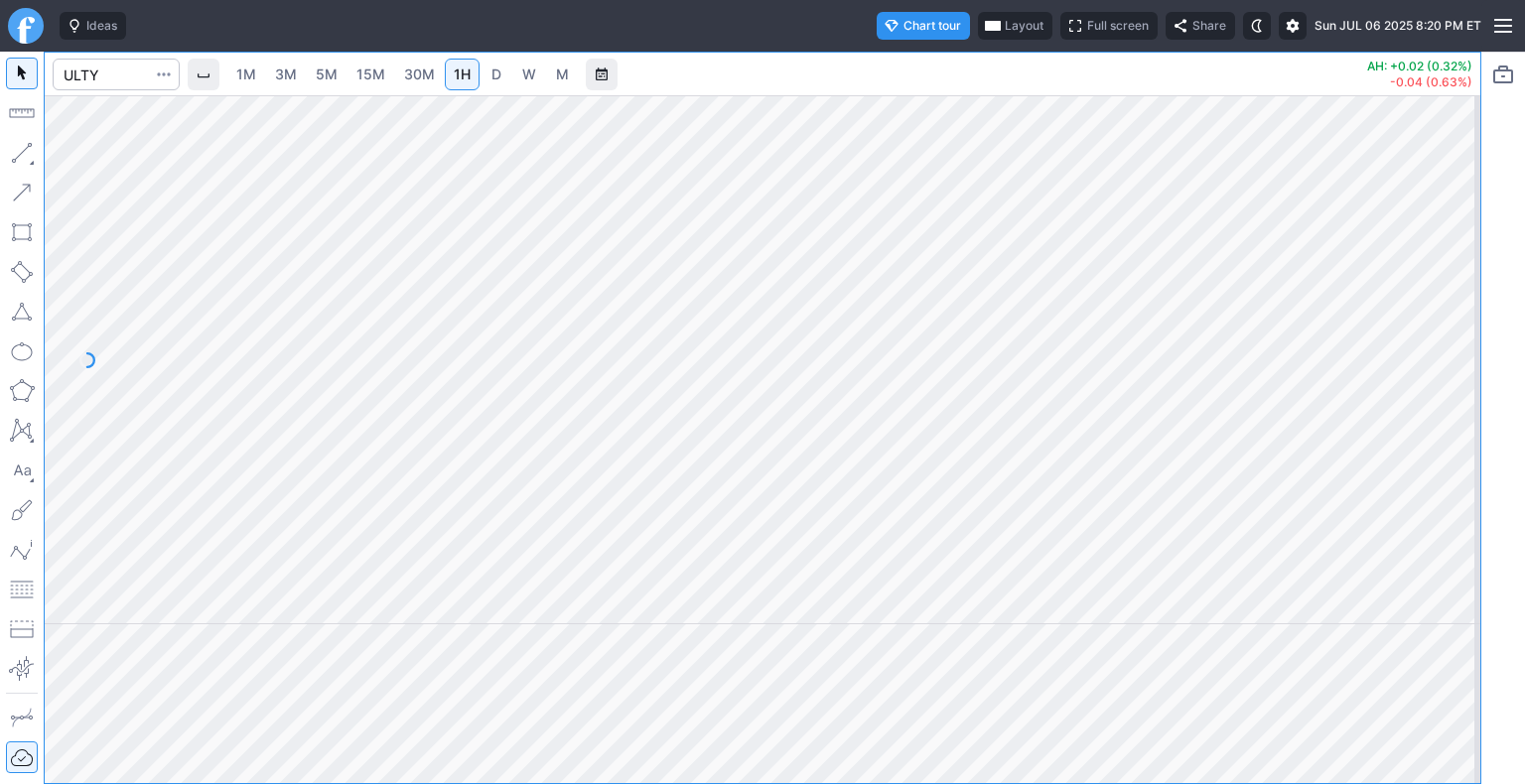 scroll, scrollTop: 0, scrollLeft: 0, axis: both 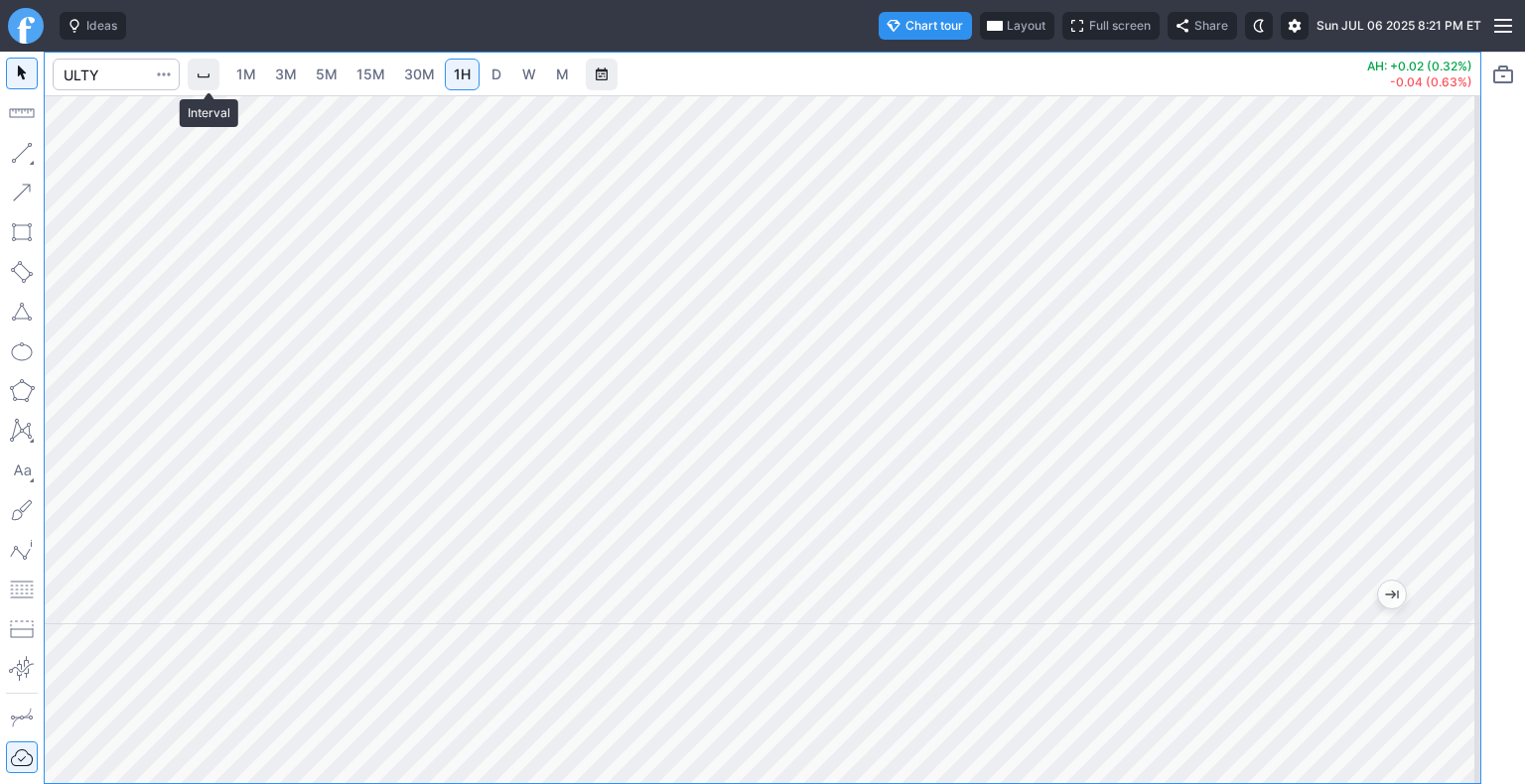 click at bounding box center (204, 74) 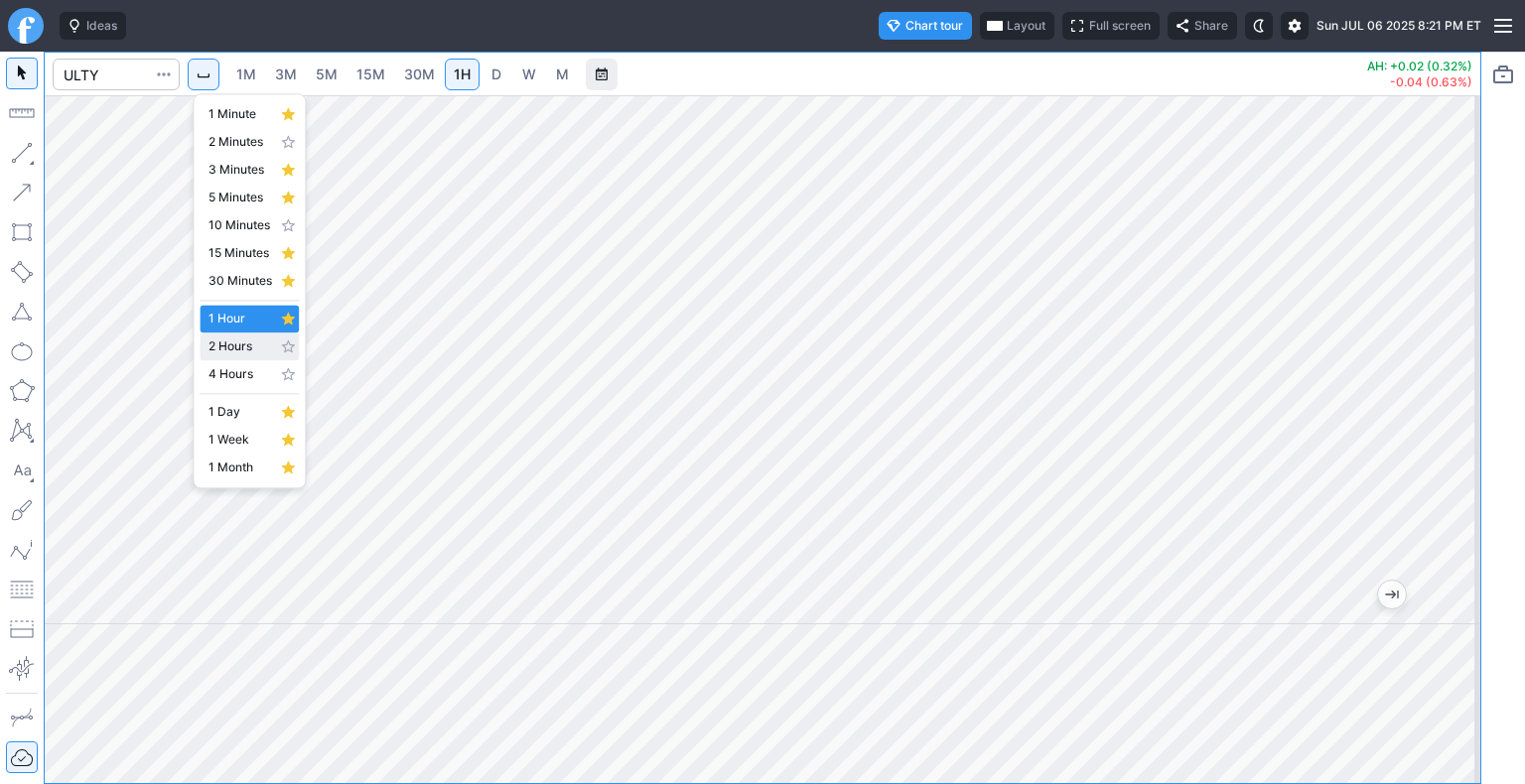 click on "2 Hours" at bounding box center [240, 346] 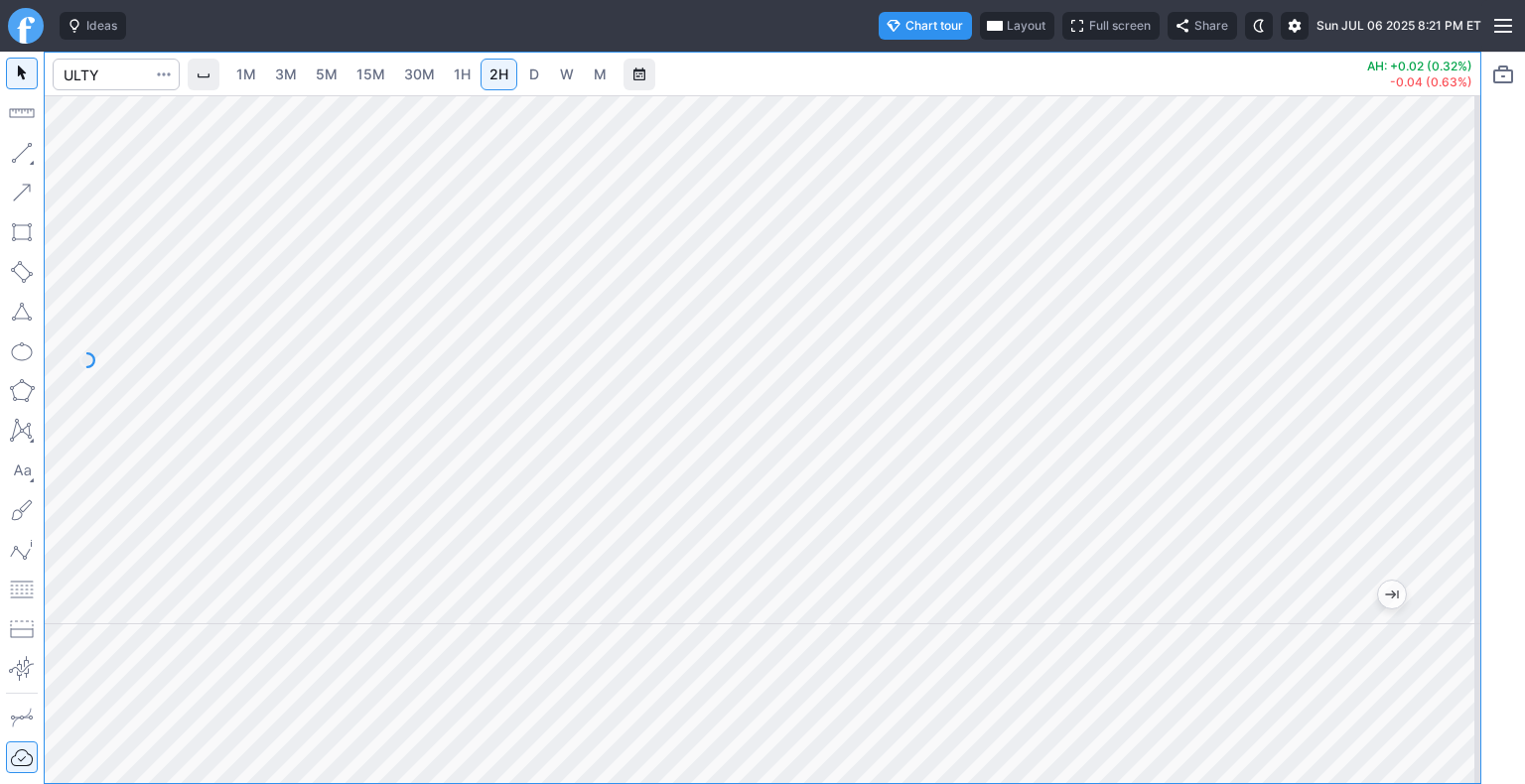click at bounding box center (204, 74) 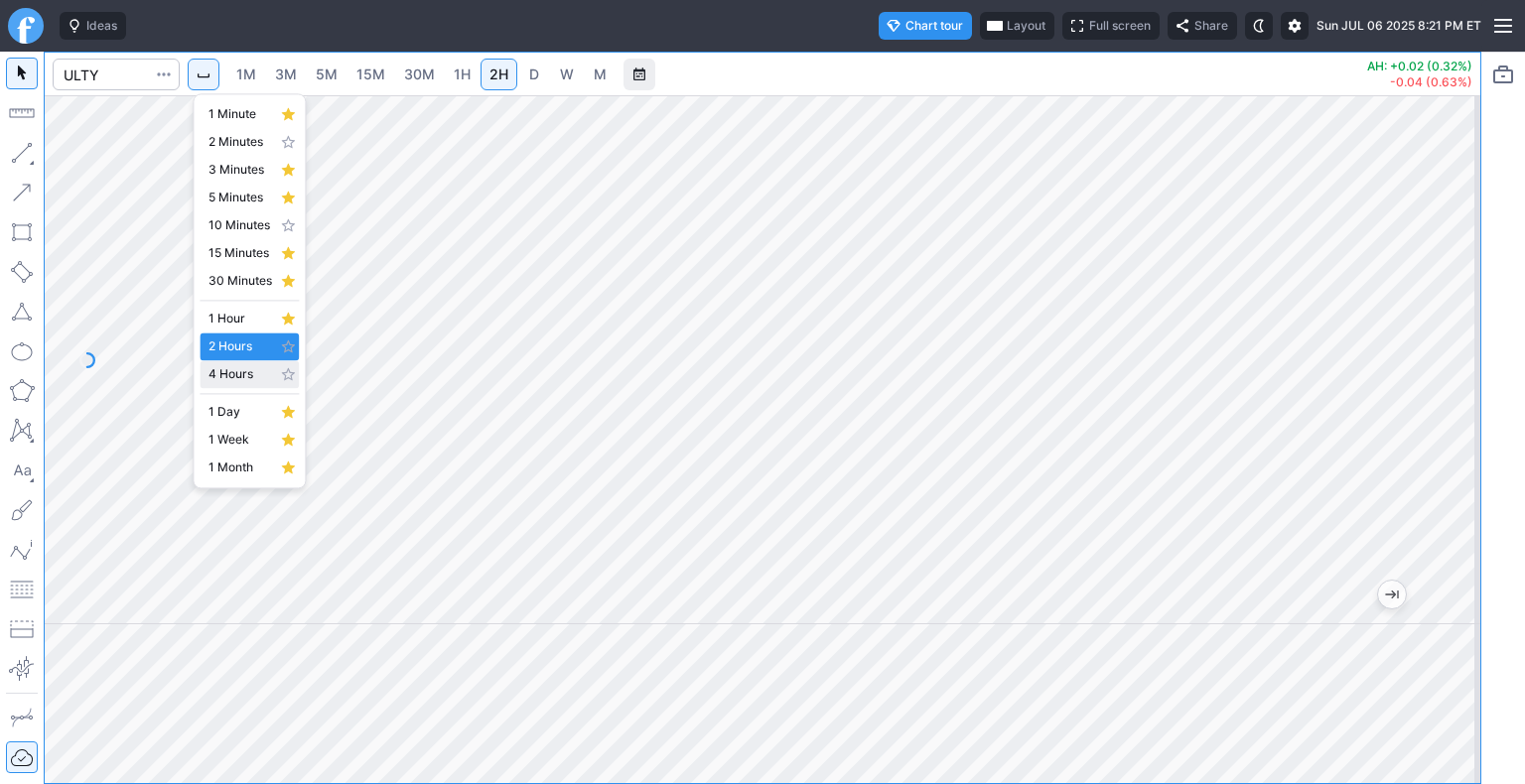 click on "4 Hours" at bounding box center [240, 374] 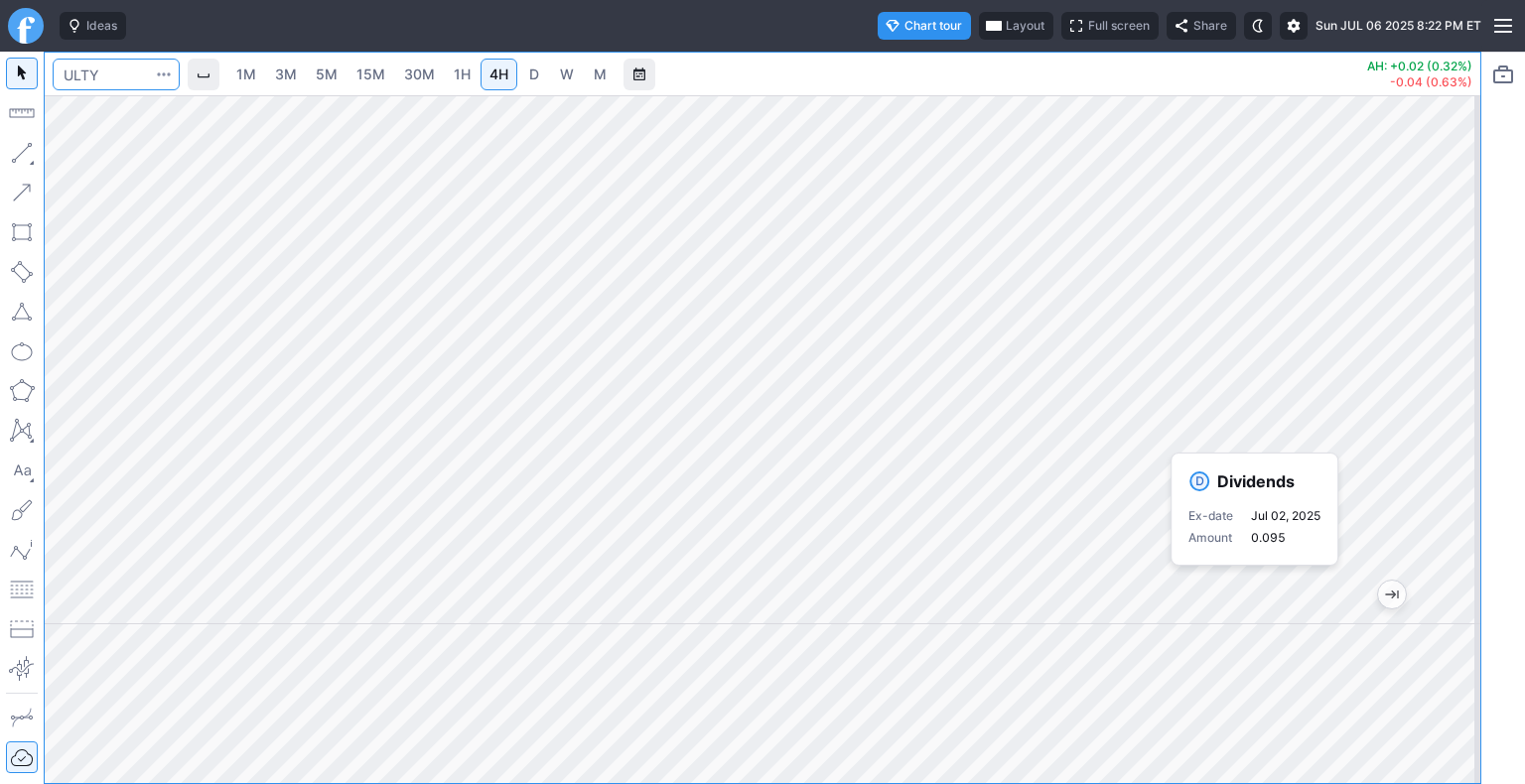 click at bounding box center [116, 74] 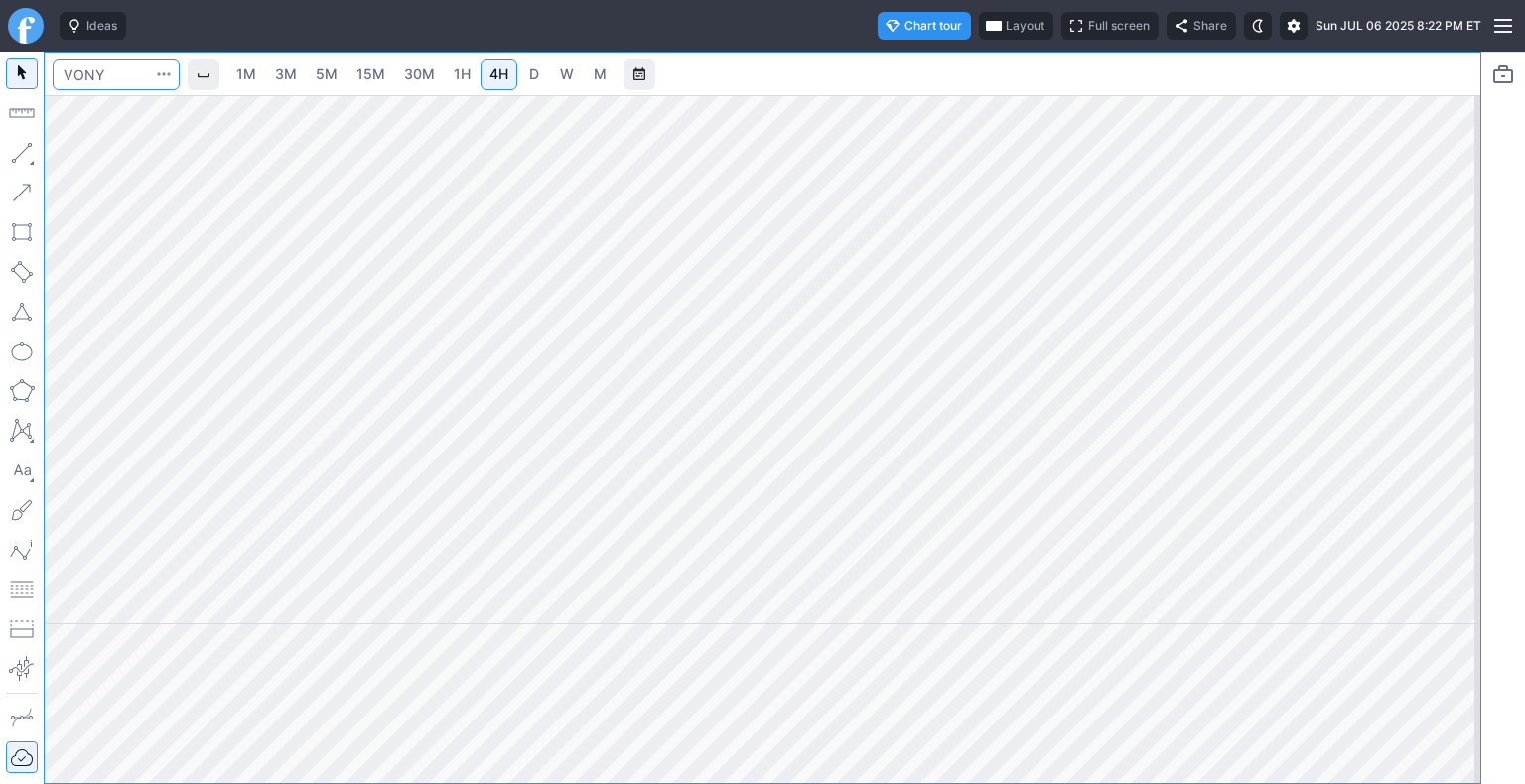 click at bounding box center (116, 74) 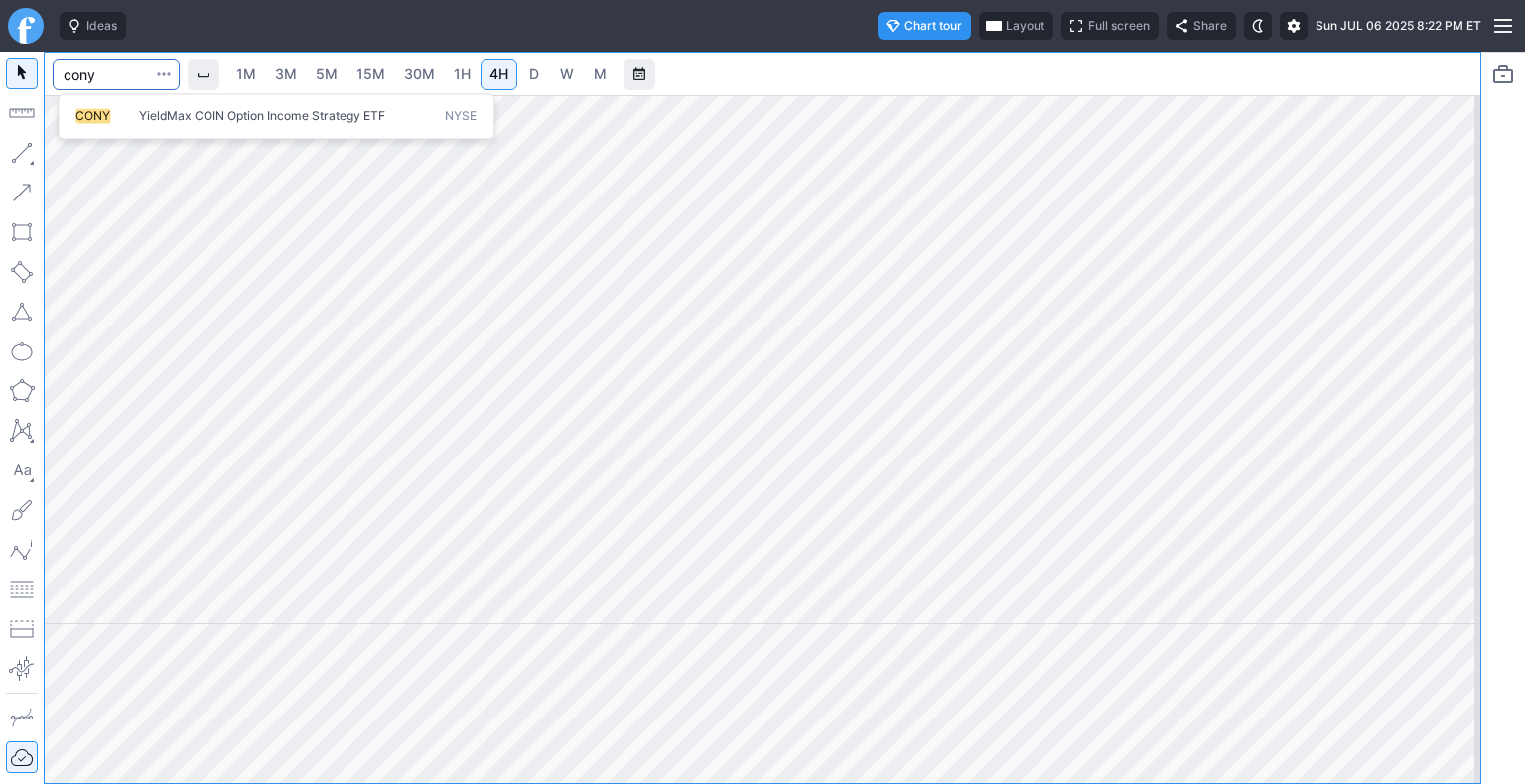 type on "cony" 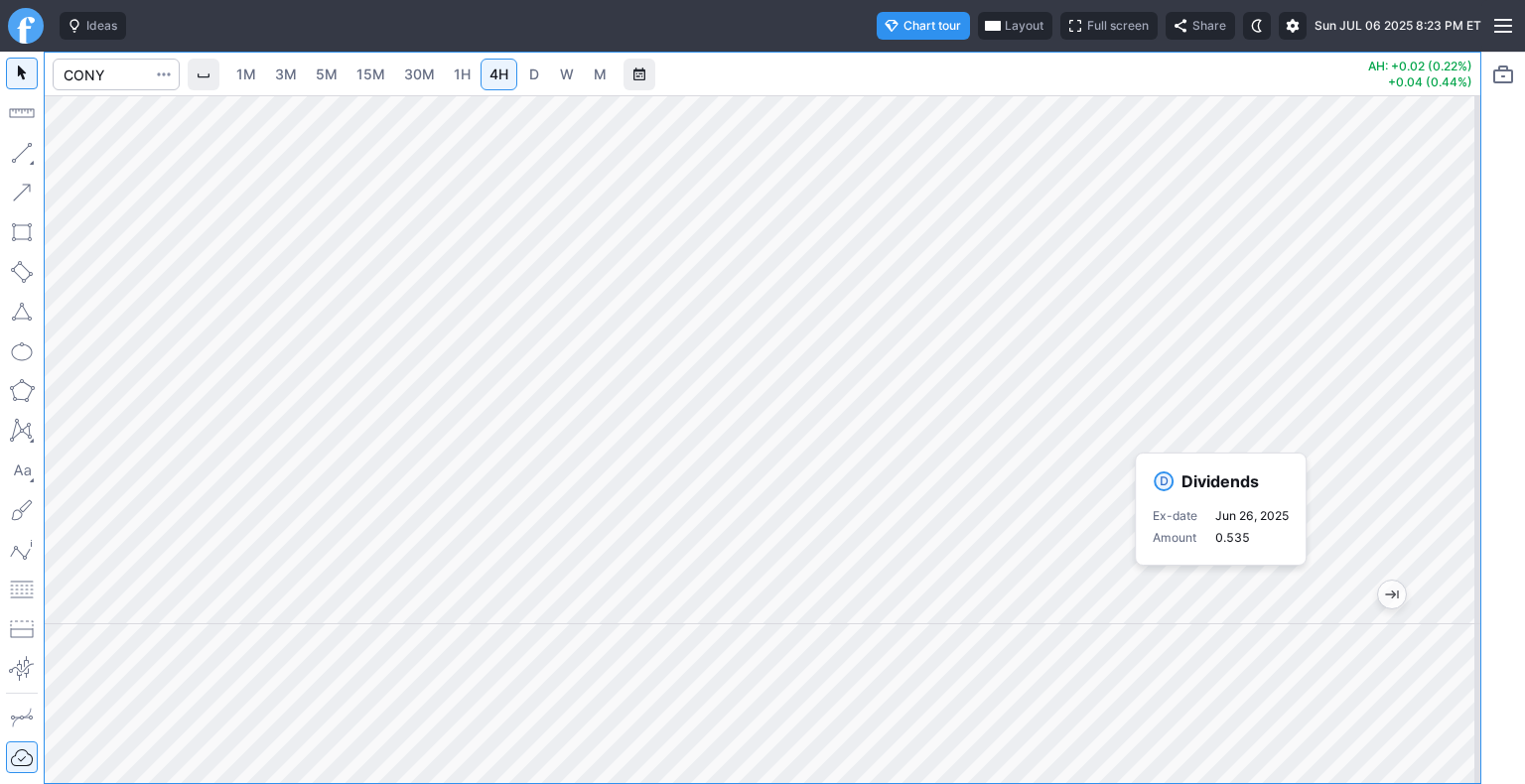 click on "D" at bounding box center [534, 73] 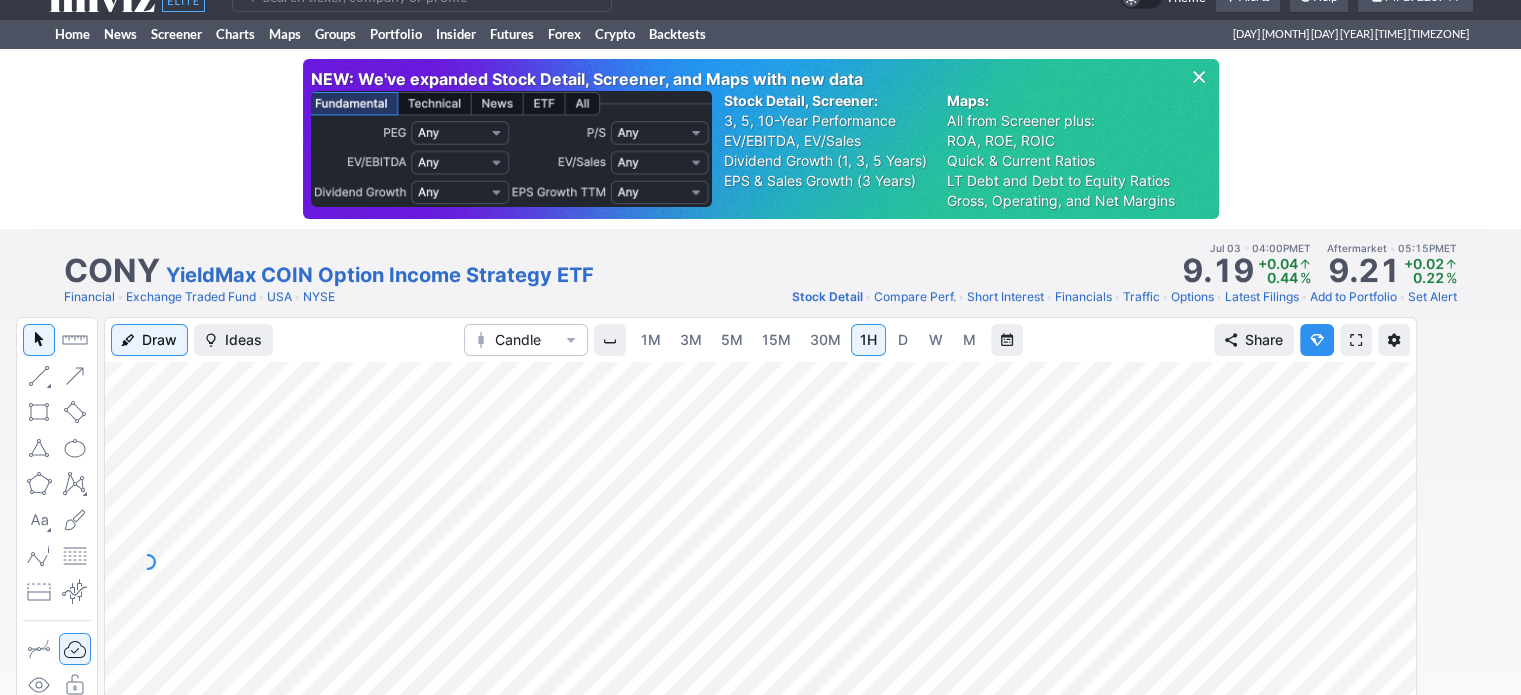 scroll, scrollTop: 0, scrollLeft: 0, axis: both 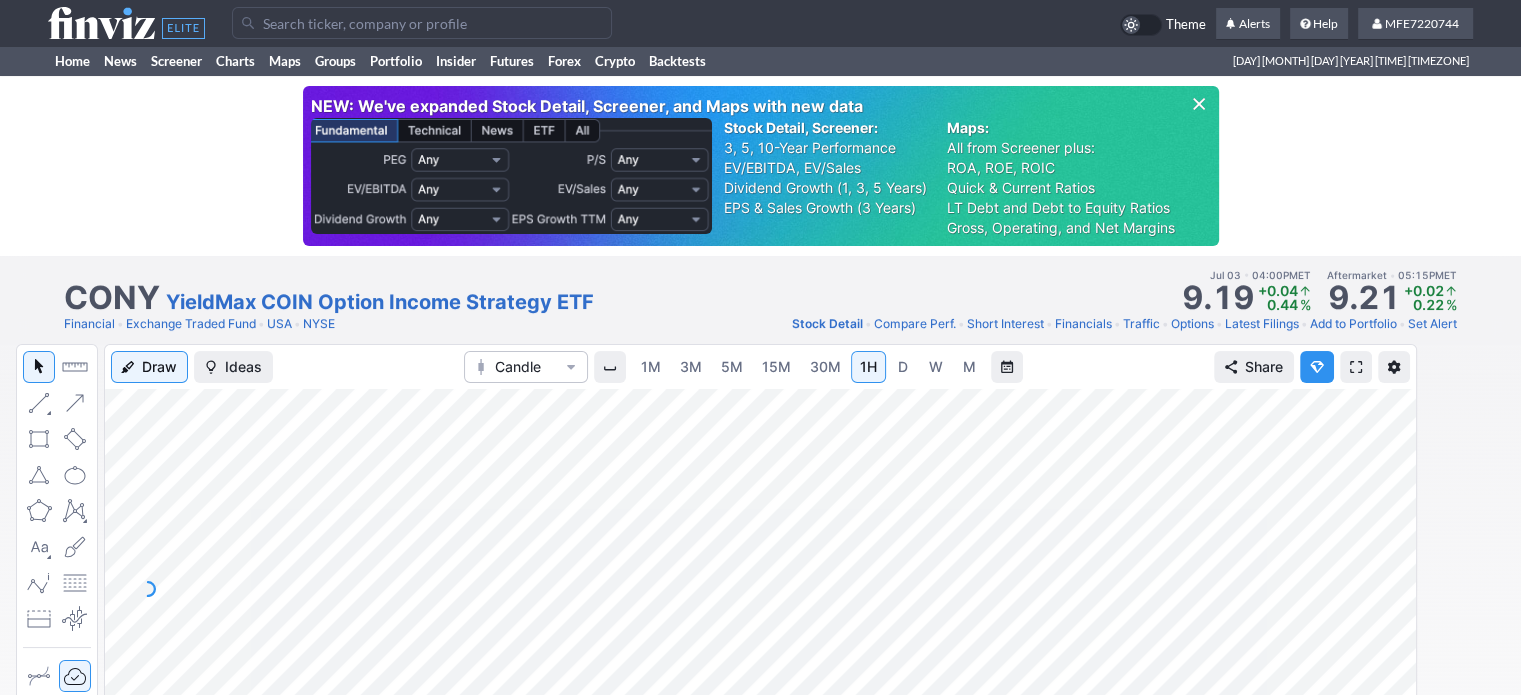 click on "D" at bounding box center [903, 366] 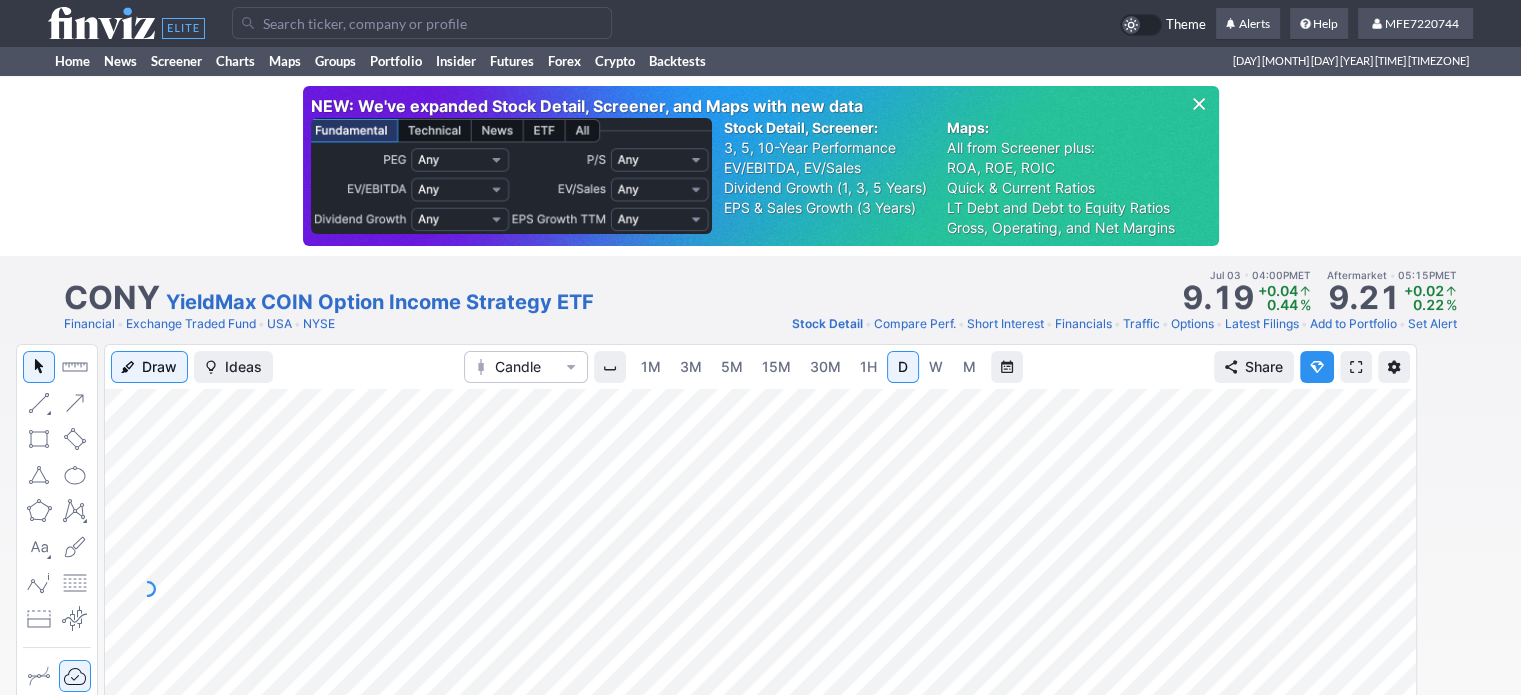 scroll, scrollTop: 400, scrollLeft: 0, axis: vertical 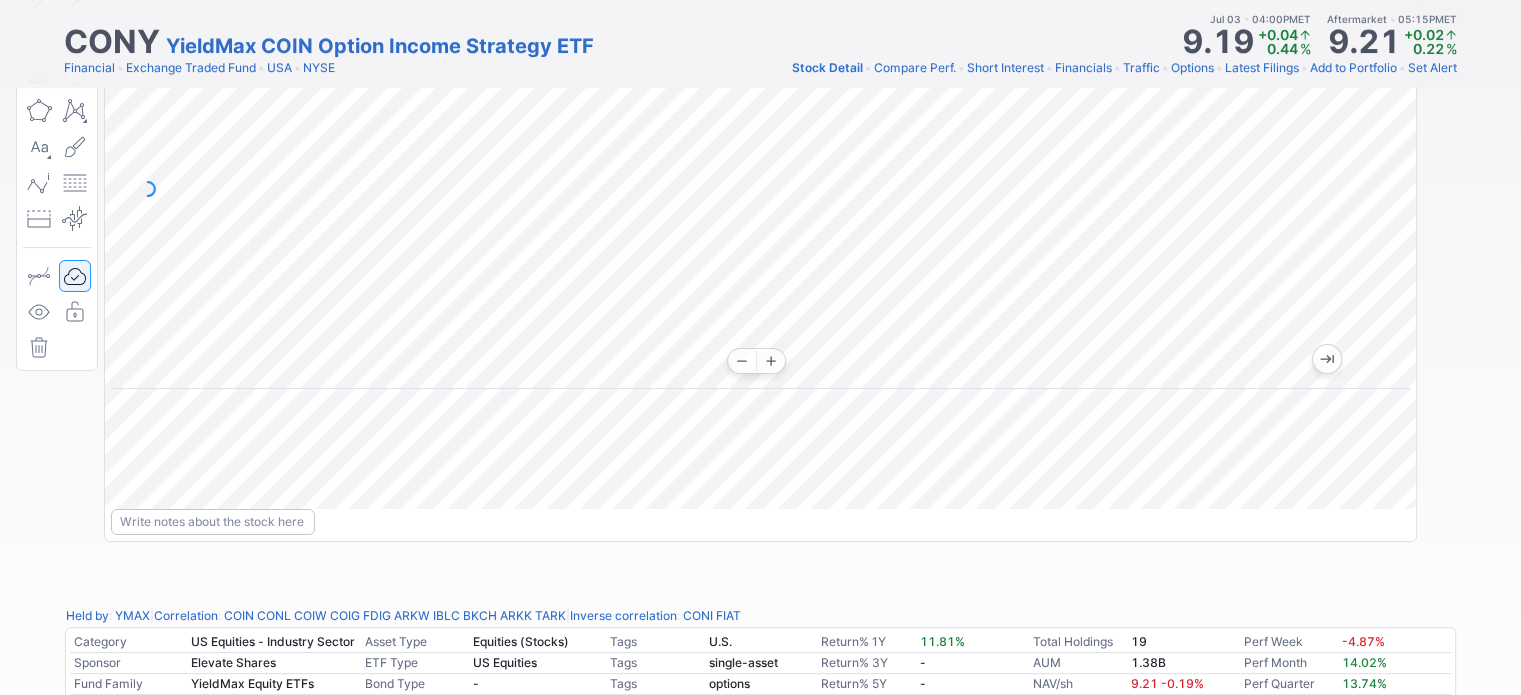 click at bounding box center [760, 189] 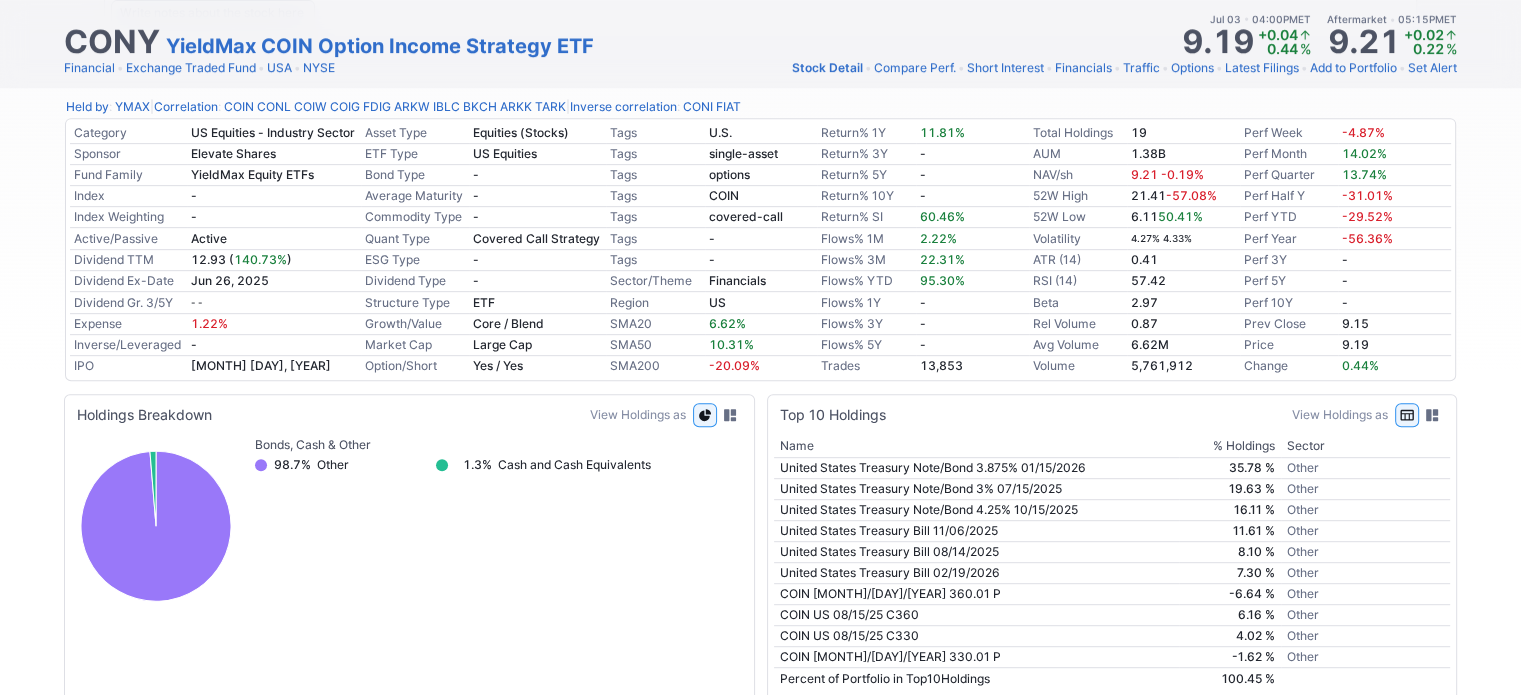 scroll, scrollTop: 209, scrollLeft: 0, axis: vertical 